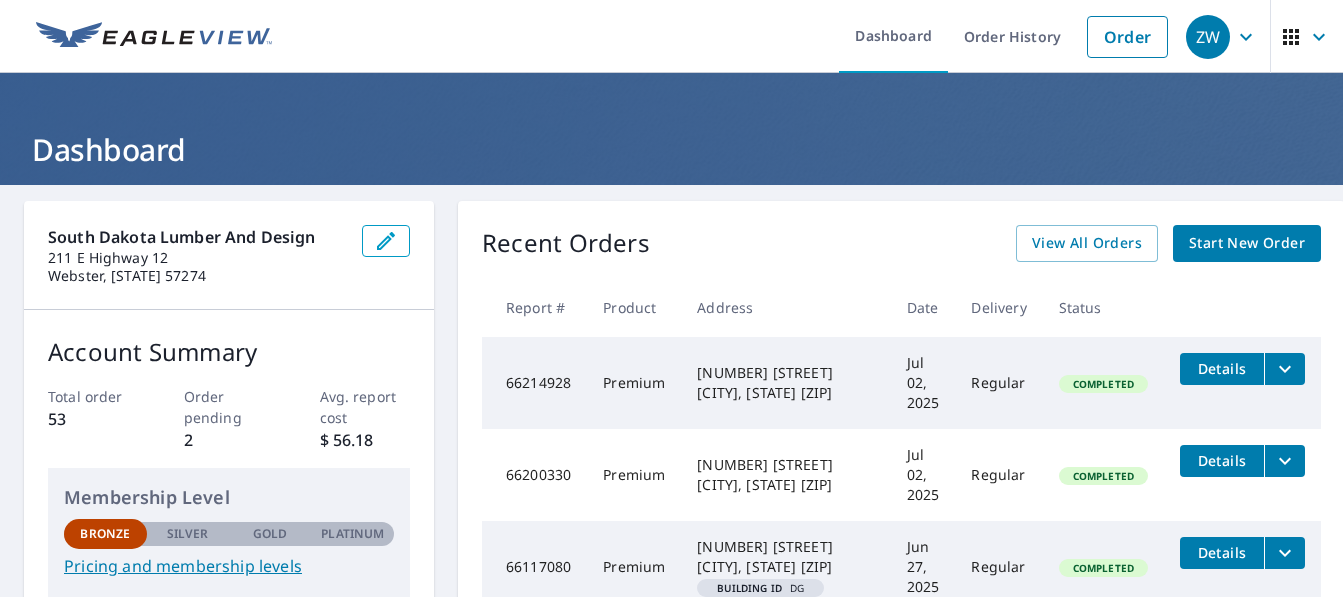 scroll, scrollTop: 0, scrollLeft: 0, axis: both 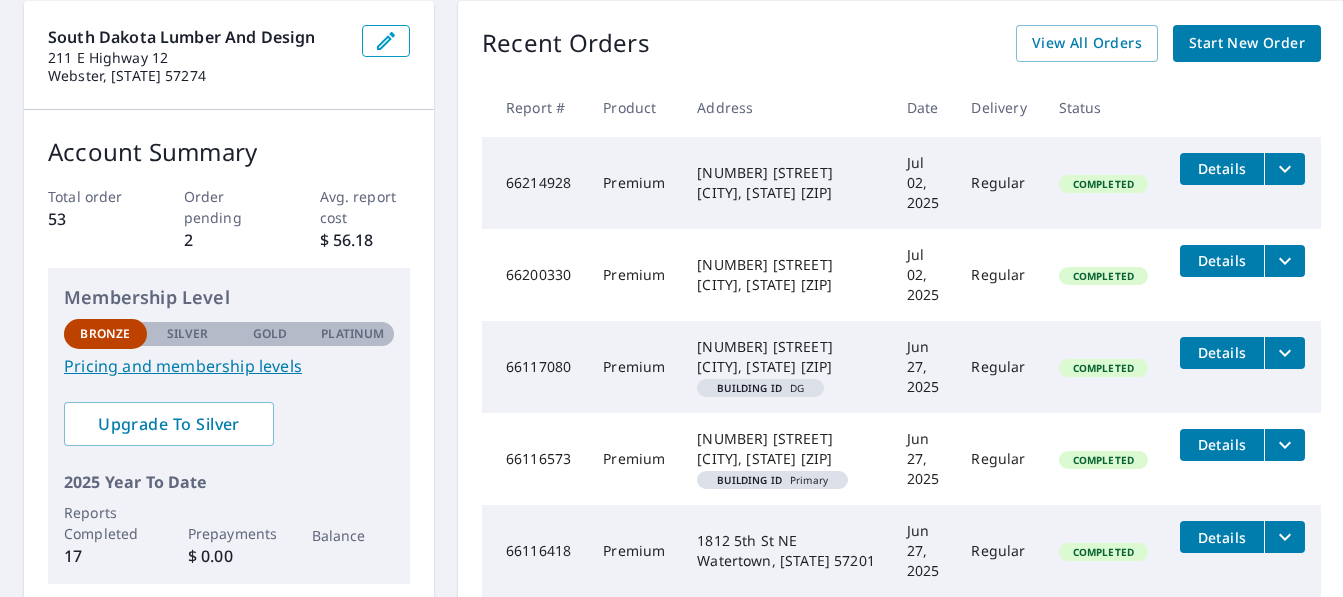 click at bounding box center [1285, 352] 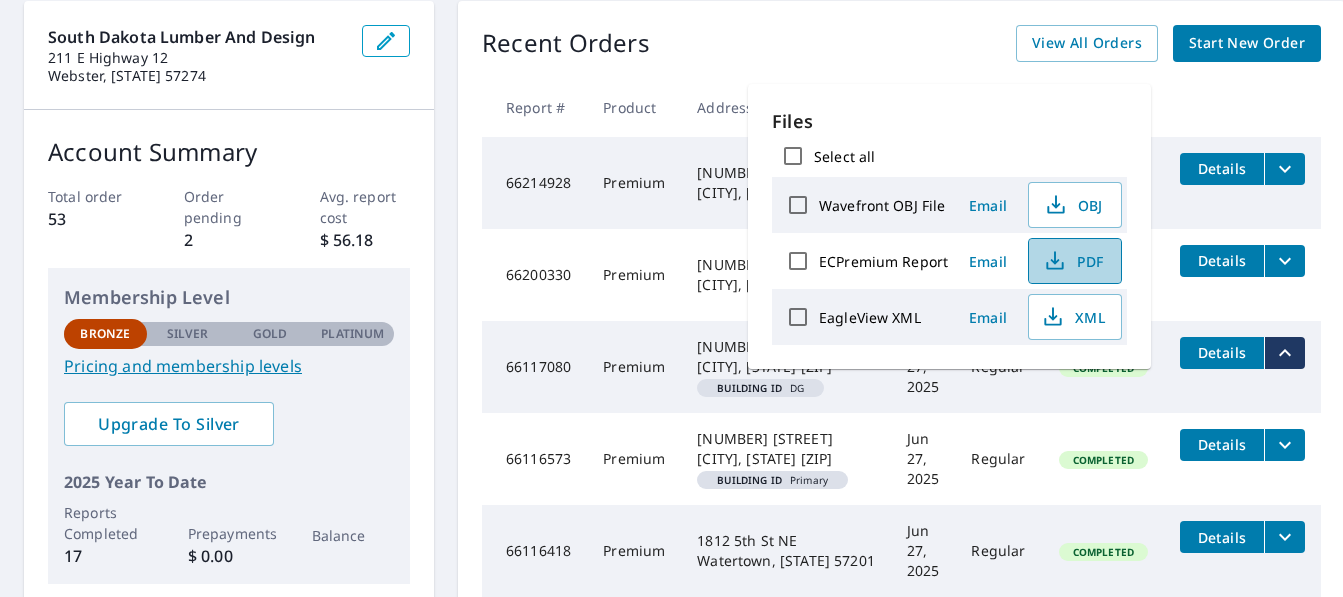 click on "PDF" at bounding box center (1073, 261) 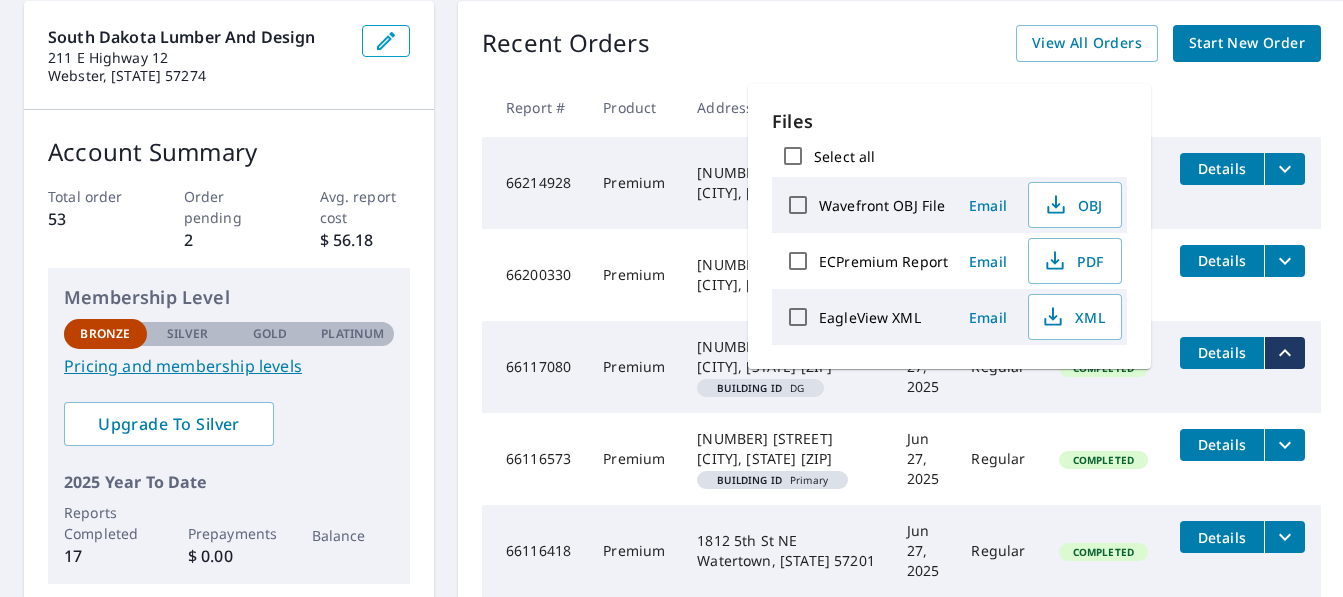 click on "Recent Orders View All Orders Start New Order Report # Product Address Date Delivery Status 66214928 Premium 404 32nd St NW
Watertown, SD 57201 Jul 02, 2025 Regular Completed Details 66200330 Premium 1010 20th St NE
Watertown, SD 57201 Jul 02, 2025 Regular Completed Details 66117080 Premium 274 S Lake Dr
Watertown, SD 57201 Building ID DG Jun 27, 2025 Regular Completed Details 66116573 Premium 274 S Lake Dr
Watertown, SD 57201 Building ID Primary Jun 27, 2025 Regular Completed Details 66116418 Premium 1812 5th St NE
Watertown, SD 57201 Jun 27, 2025 Regular Completed Details" at bounding box center (901, 311) 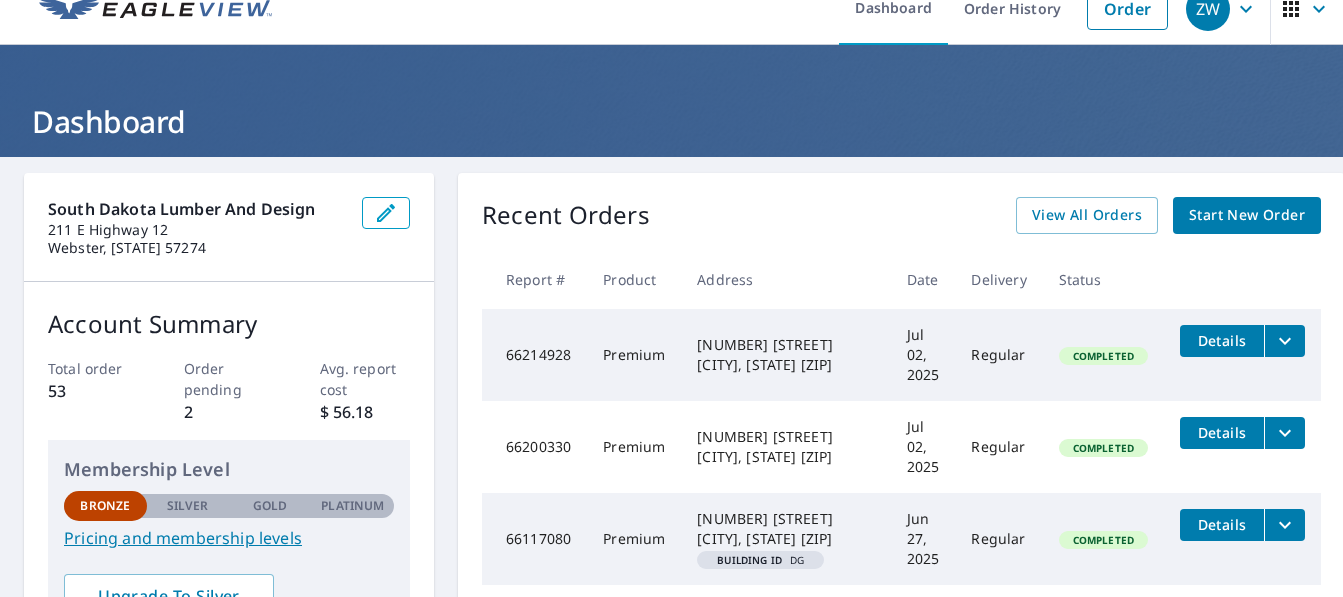 scroll, scrollTop: 0, scrollLeft: 0, axis: both 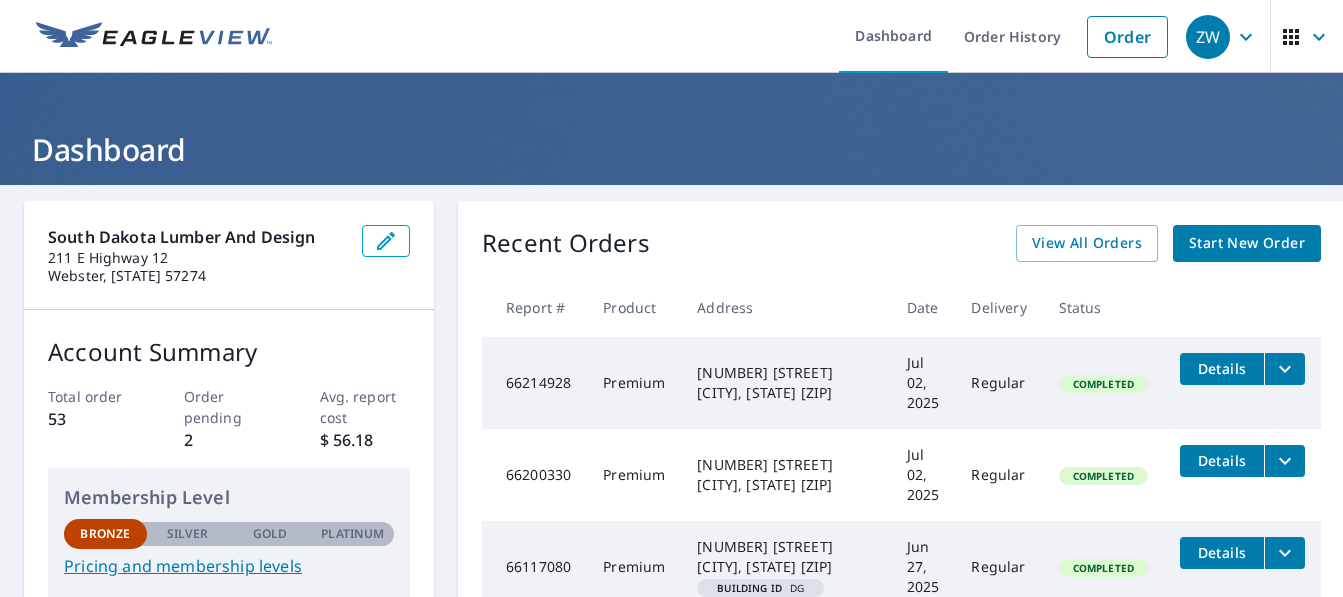 click on "Start New Order" at bounding box center (1247, 243) 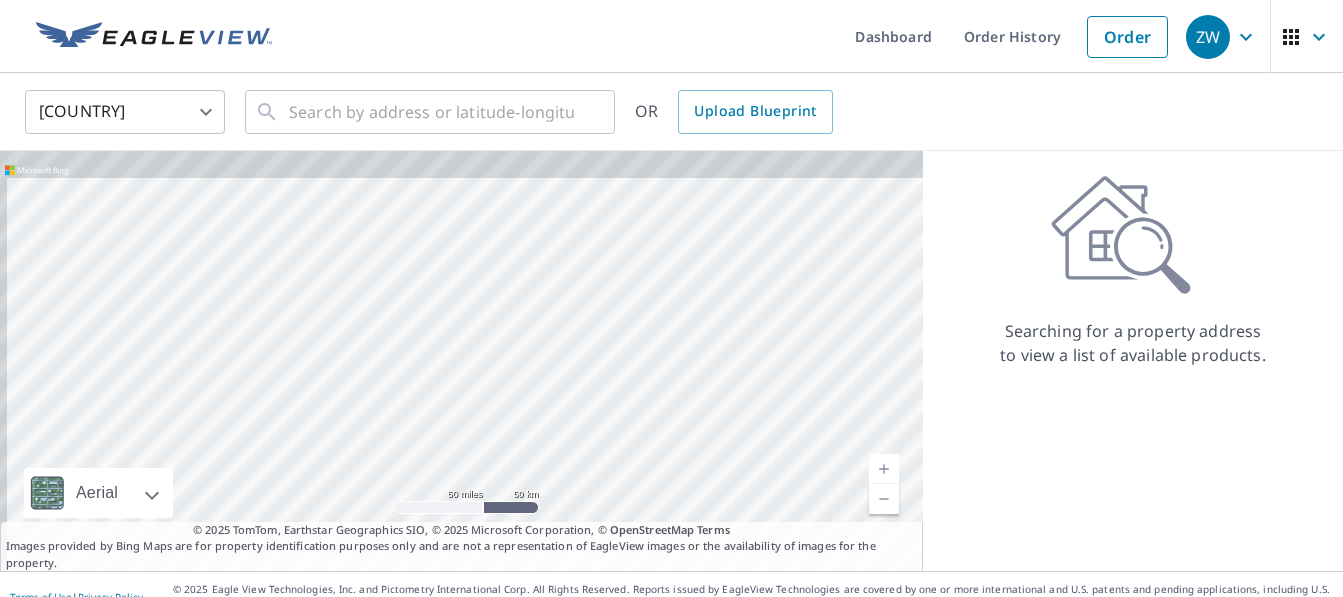 drag, startPoint x: 394, startPoint y: 225, endPoint x: 461, endPoint y: 496, distance: 279.15945 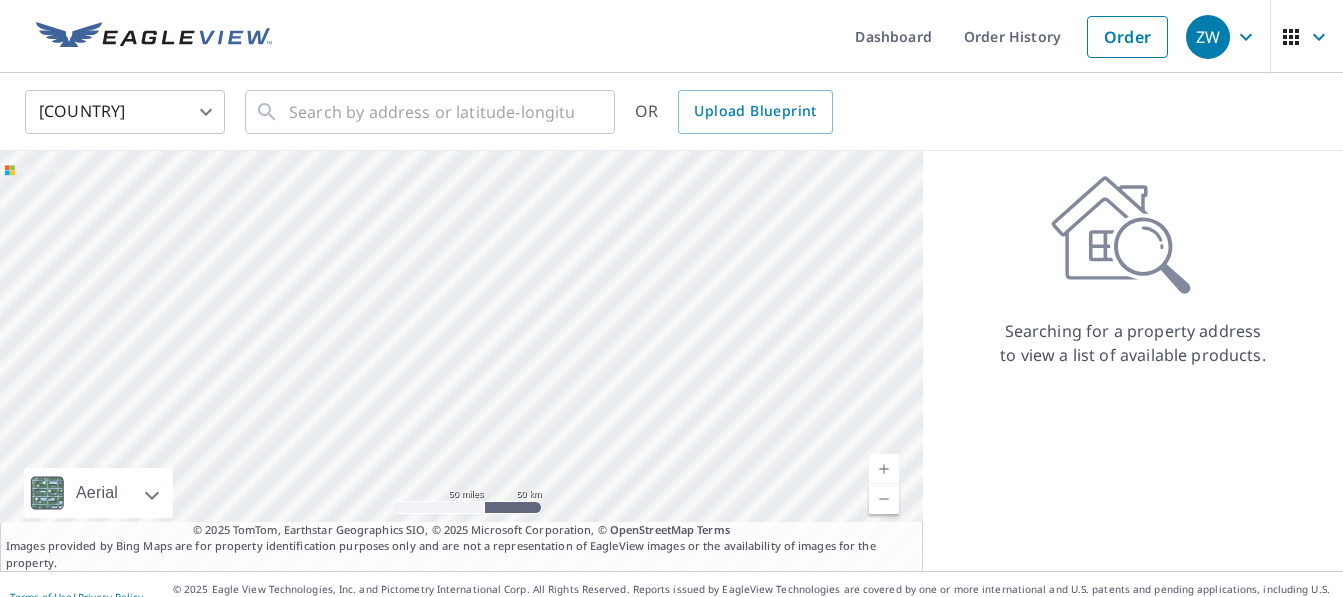 drag, startPoint x: 511, startPoint y: 185, endPoint x: 471, endPoint y: 380, distance: 199.06029 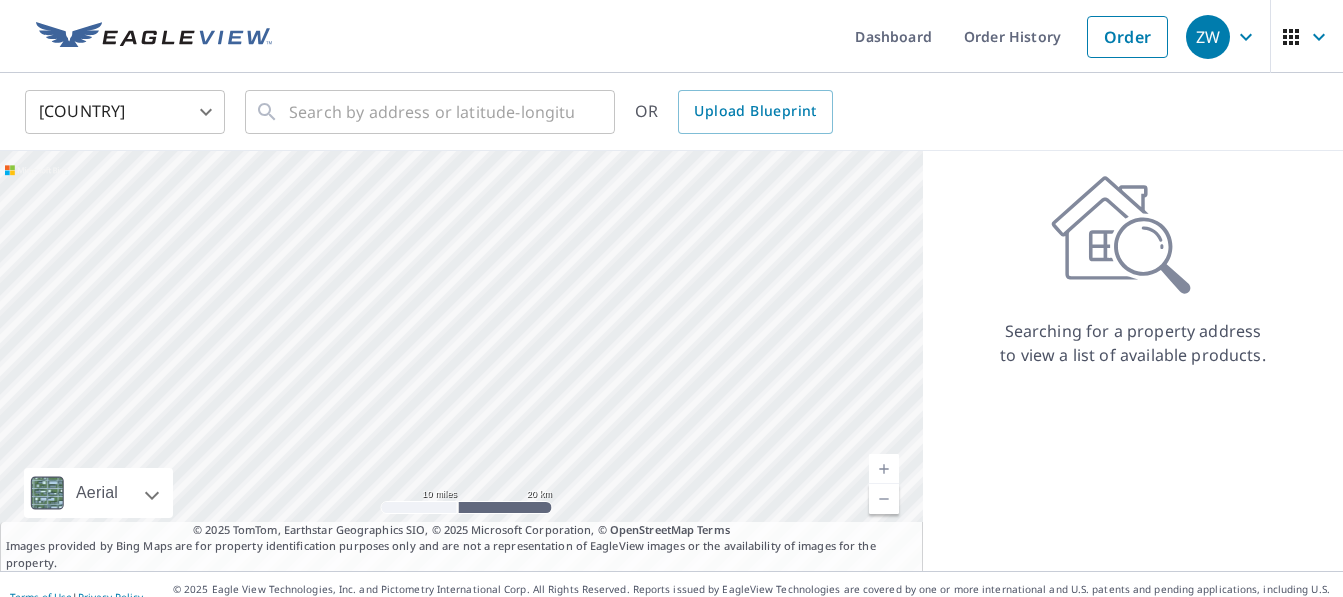 drag, startPoint x: 653, startPoint y: 397, endPoint x: 563, endPoint y: 341, distance: 106 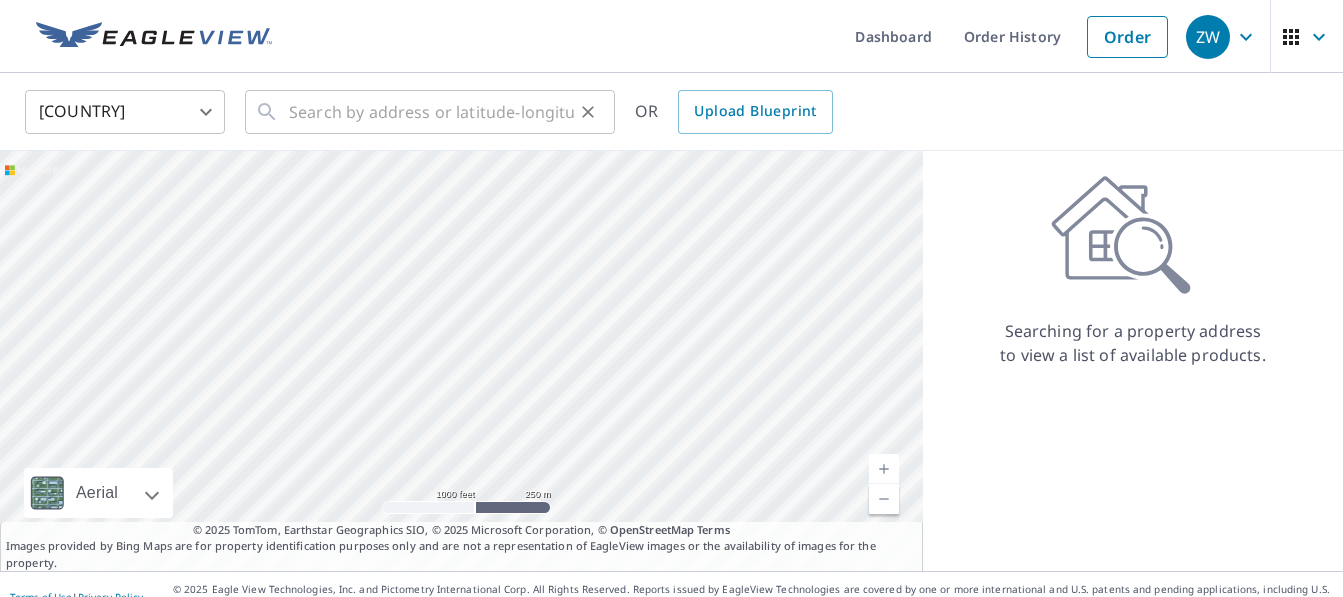 drag, startPoint x: 620, startPoint y: 406, endPoint x: 452, endPoint y: 130, distance: 323.1099 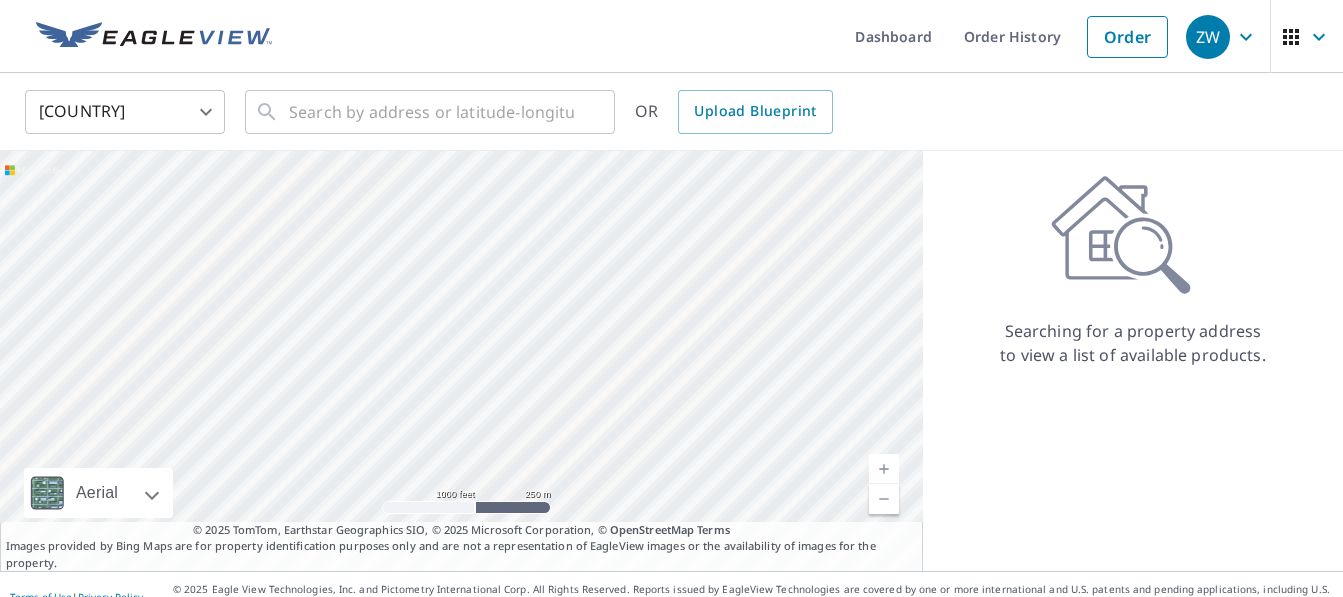click at bounding box center (461, 361) 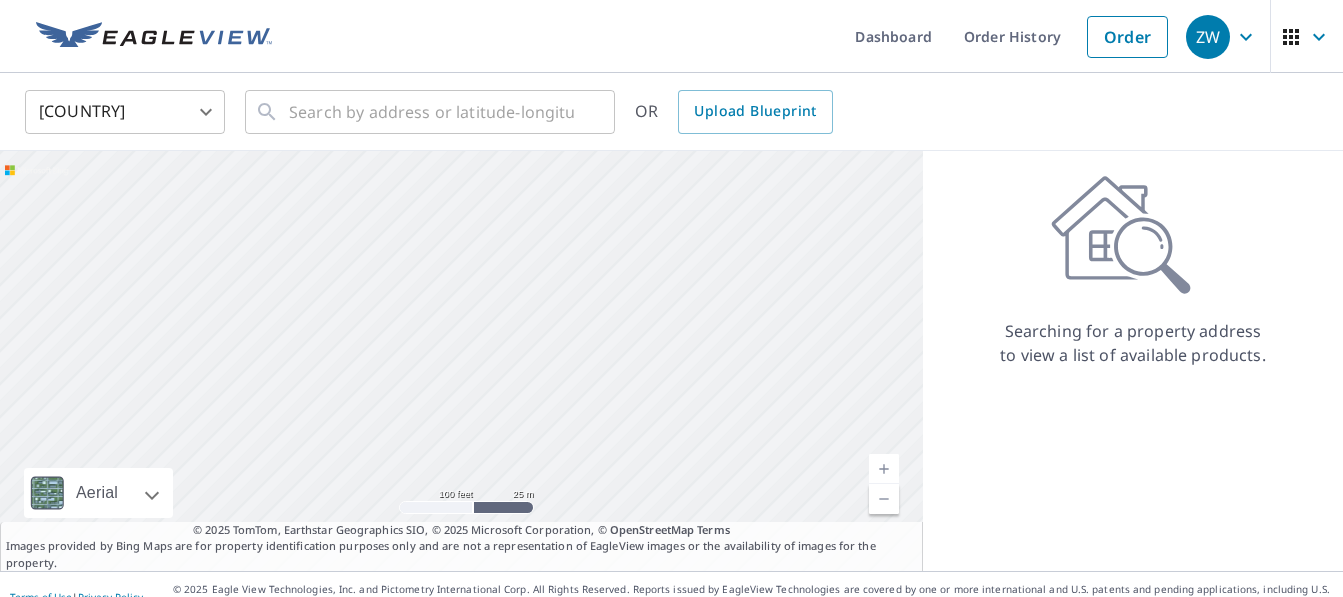 drag, startPoint x: 672, startPoint y: 370, endPoint x: 525, endPoint y: 372, distance: 147.01361 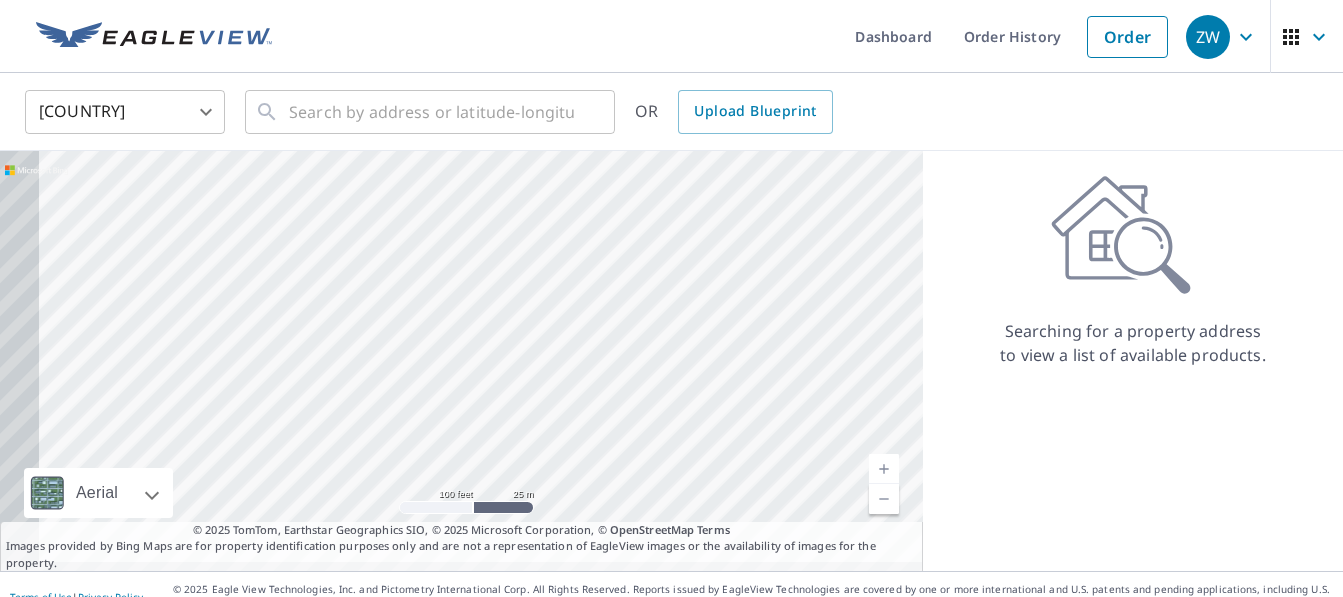 drag, startPoint x: 397, startPoint y: 386, endPoint x: 585, endPoint y: 330, distance: 196.1632 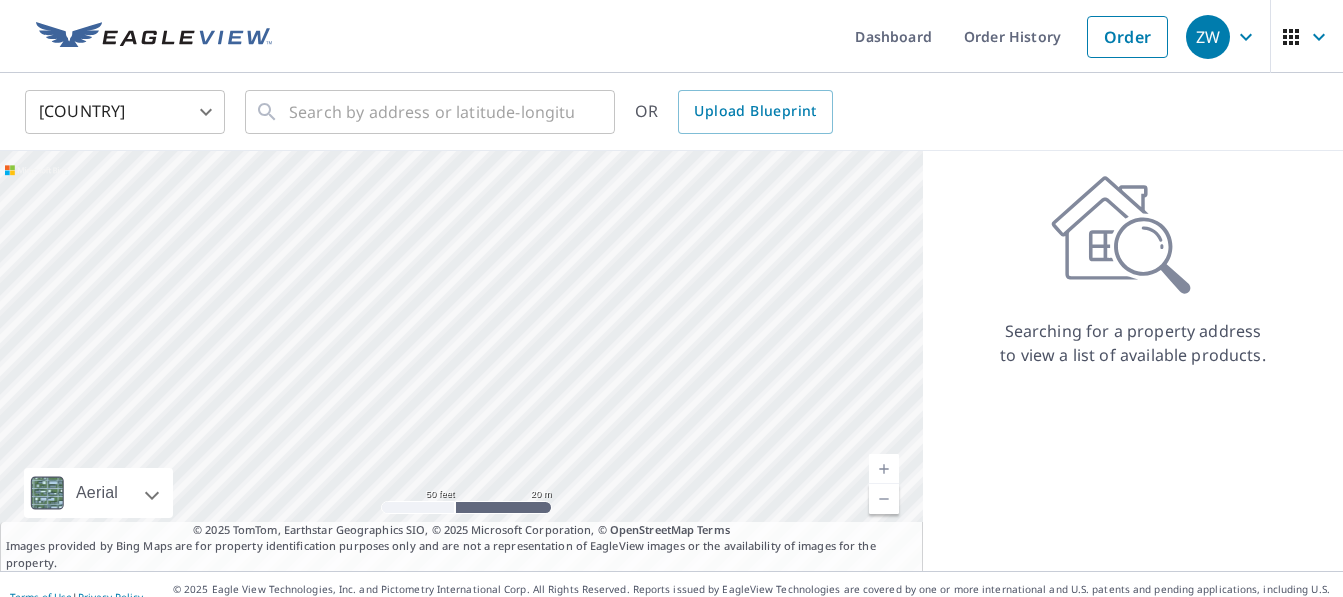 drag, startPoint x: 282, startPoint y: 386, endPoint x: 428, endPoint y: 335, distance: 154.65121 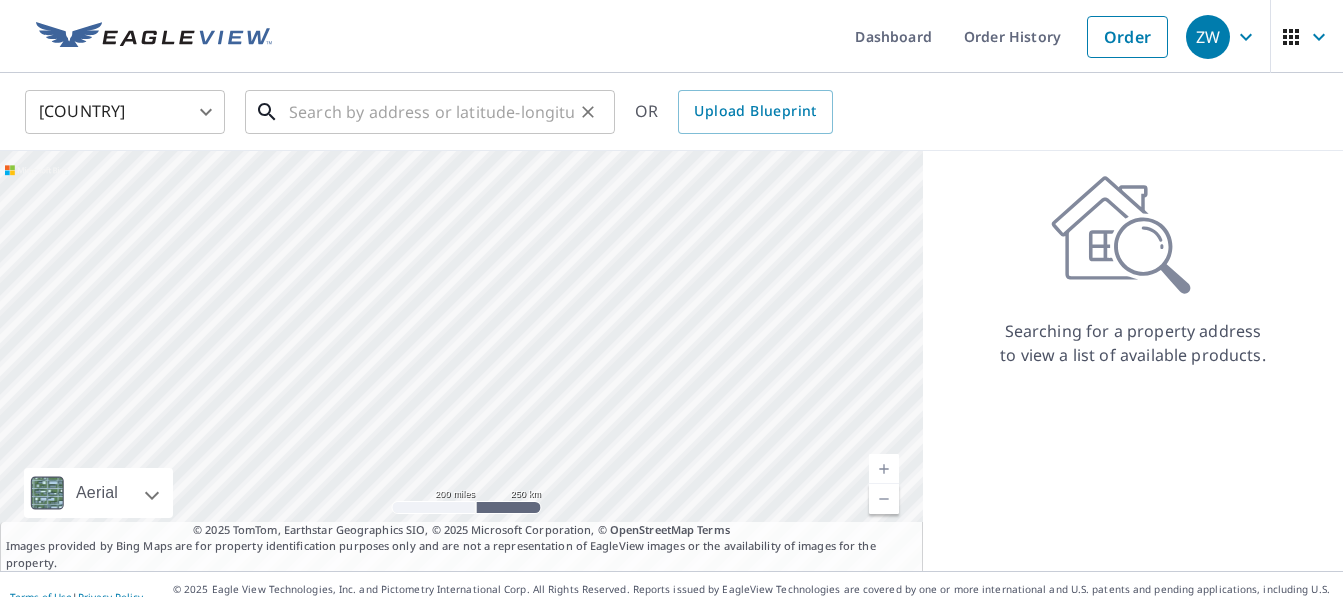 click at bounding box center [431, 112] 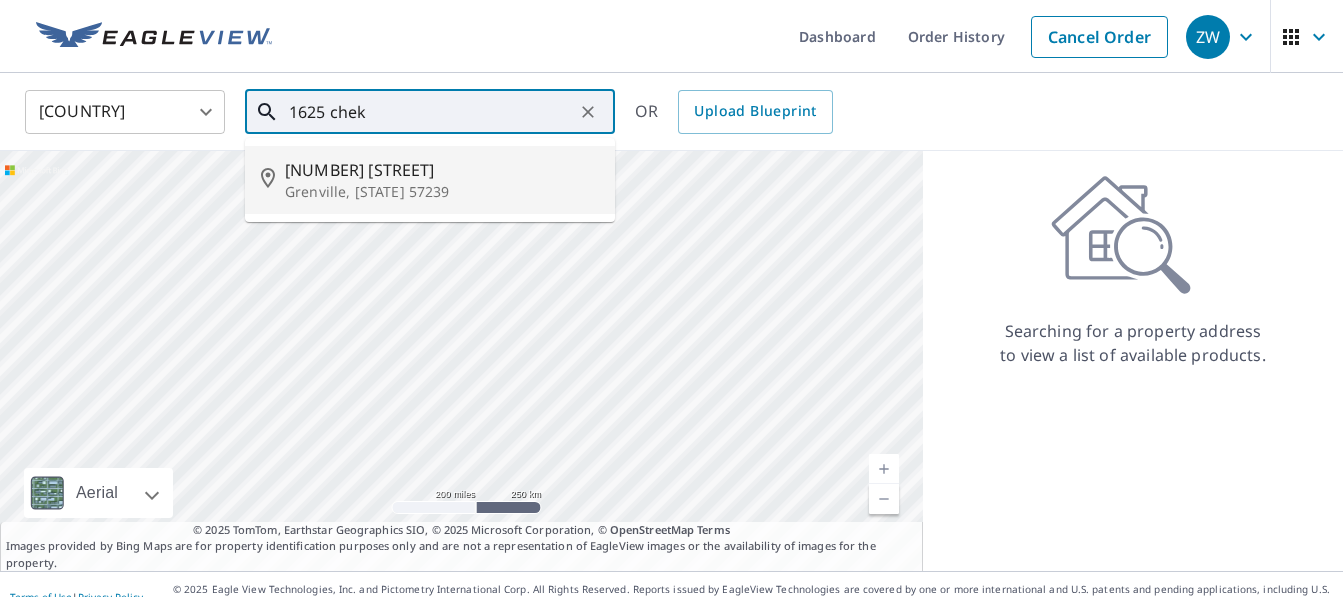 click on "[NUMBER] [STREET]" at bounding box center [442, 170] 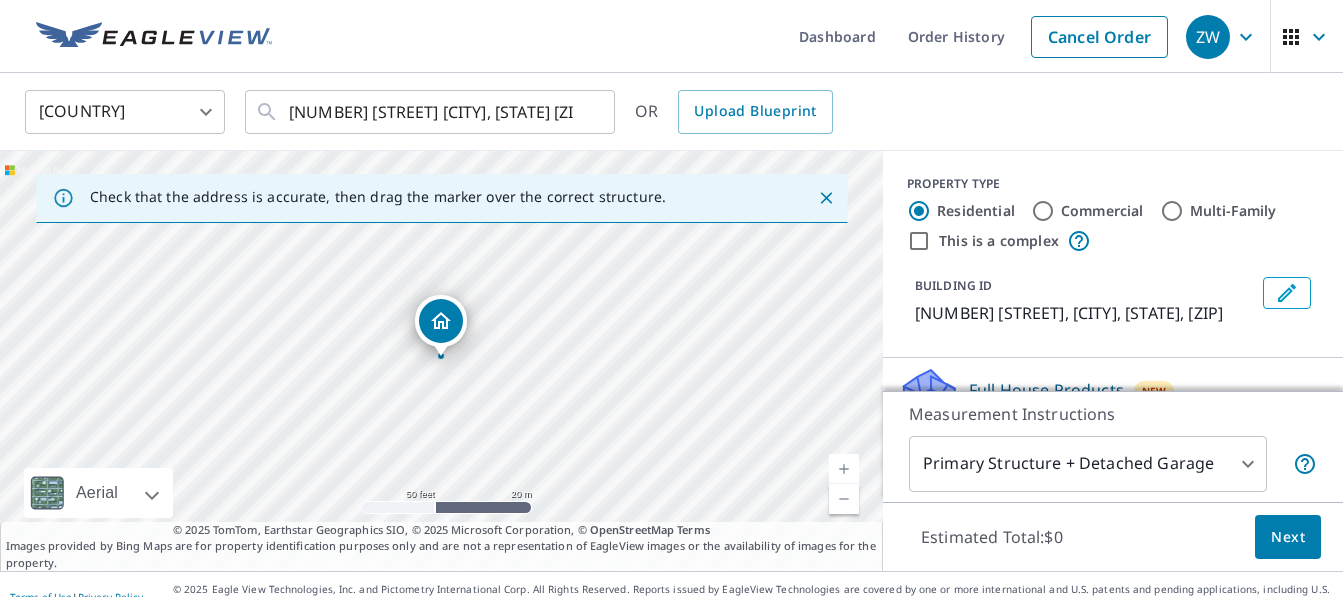 drag, startPoint x: 522, startPoint y: 269, endPoint x: 499, endPoint y: 235, distance: 41.04875 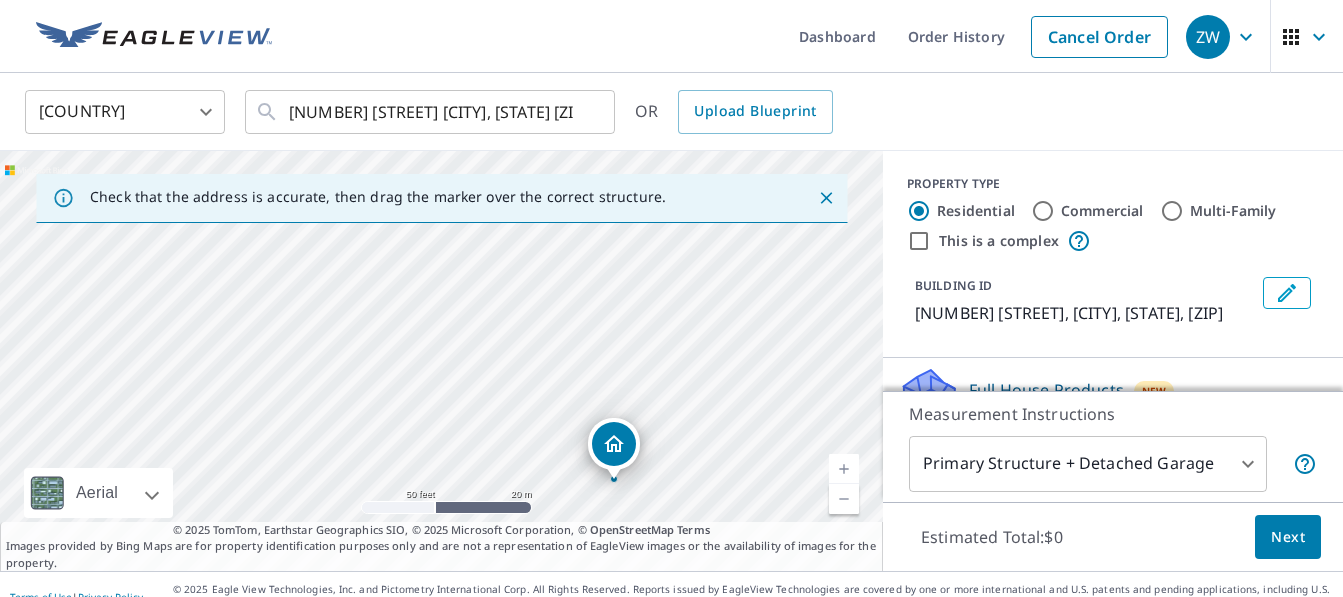 drag, startPoint x: 437, startPoint y: 324, endPoint x: 610, endPoint y: 447, distance: 212.26869 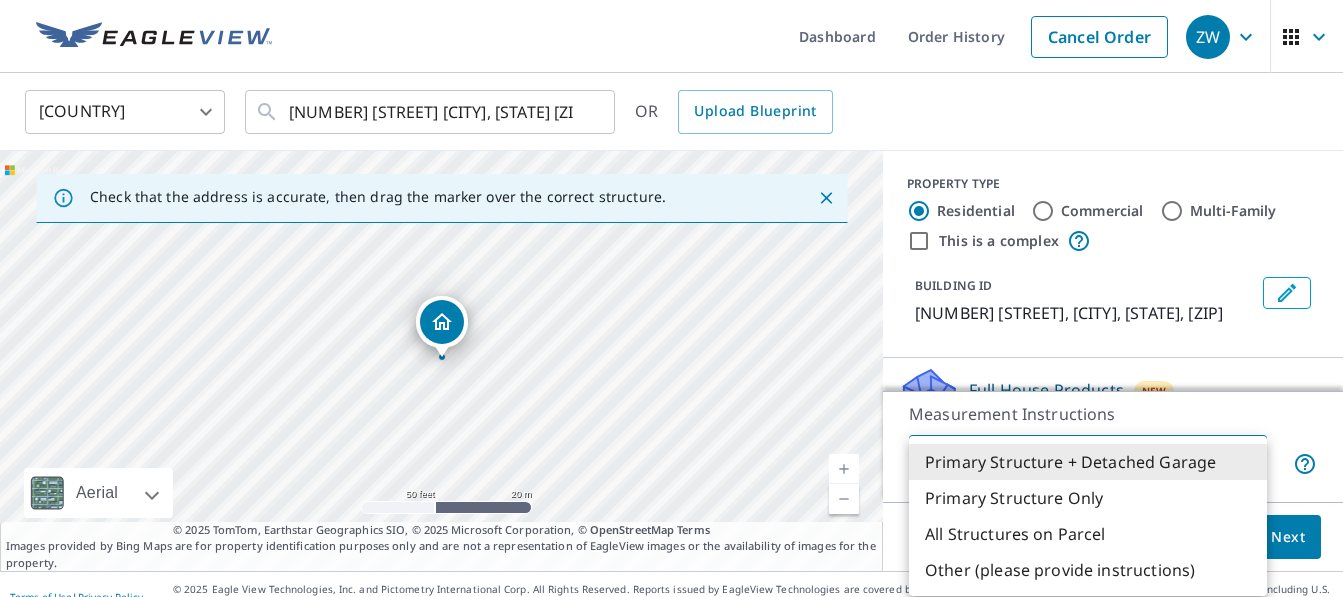 click on "[COUNTRY] US ​ [NUMBER] [STREET] [CITY], [STATE] [ZIP] ​ OR Upload Blueprint Check that the address is accurate, then drag the marker over the correct structure. 1631 Chekapa Ln Grenville, SD 57239 Aerial Road A standard road map Aerial A detailed look from above Labels Labels 50 feet 20 m © 2025 TomTom, © Vexcel Imaging, © 2025 Microsoft Corporation,  © OpenStreetMap Terms © 2025 TomTom, Earthstar Geographics SIO, © 2025 Microsoft Corporation, ©   OpenStreetMap   Terms Images provided by Bing Maps are for property identification purposes only and are not a representation of EagleView images or the availability of images for the property. PROPERTY TYPE Residential Commercial Multi-Family This is a complex BUILDING ID 1631 Chekapa Ln, Grenville, SD, 57239 Full House Products New Full House™ $105 Roof Products New Premium $32.75 - $87 Gutter $13.75 Bid Perfect™ $18 Solar Products New Inform Essentials+ $63.25 Walls Products New $78 Walls $40 1" at bounding box center [671, 310] 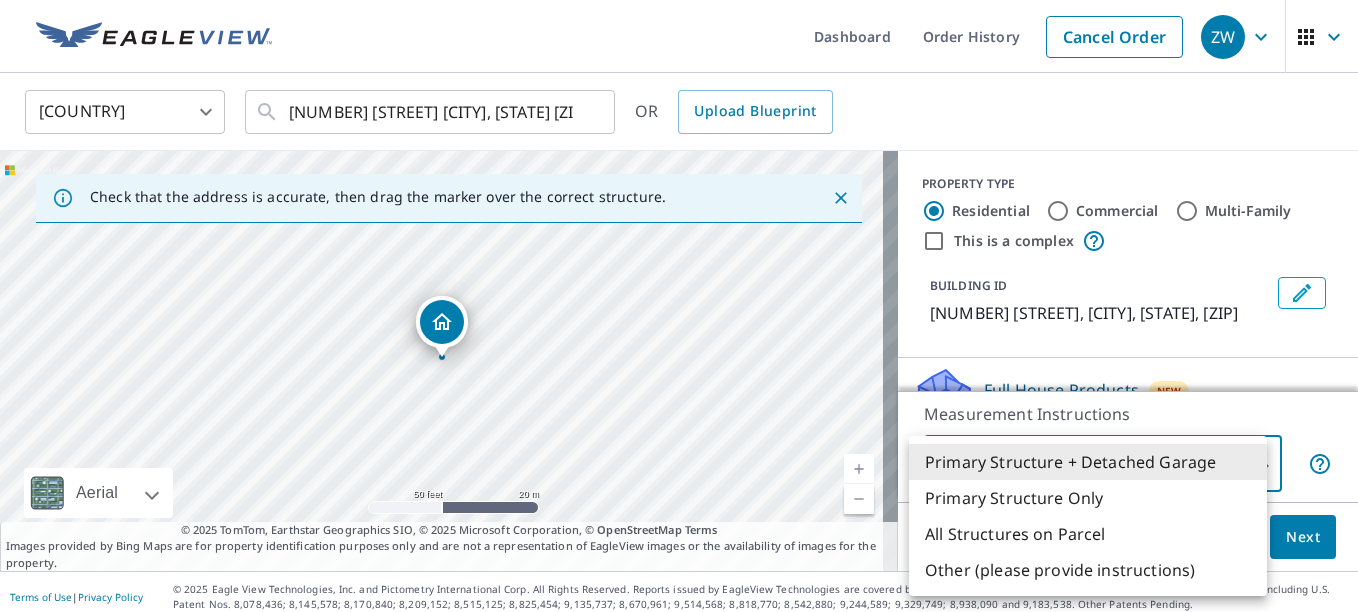 click at bounding box center (679, 306) 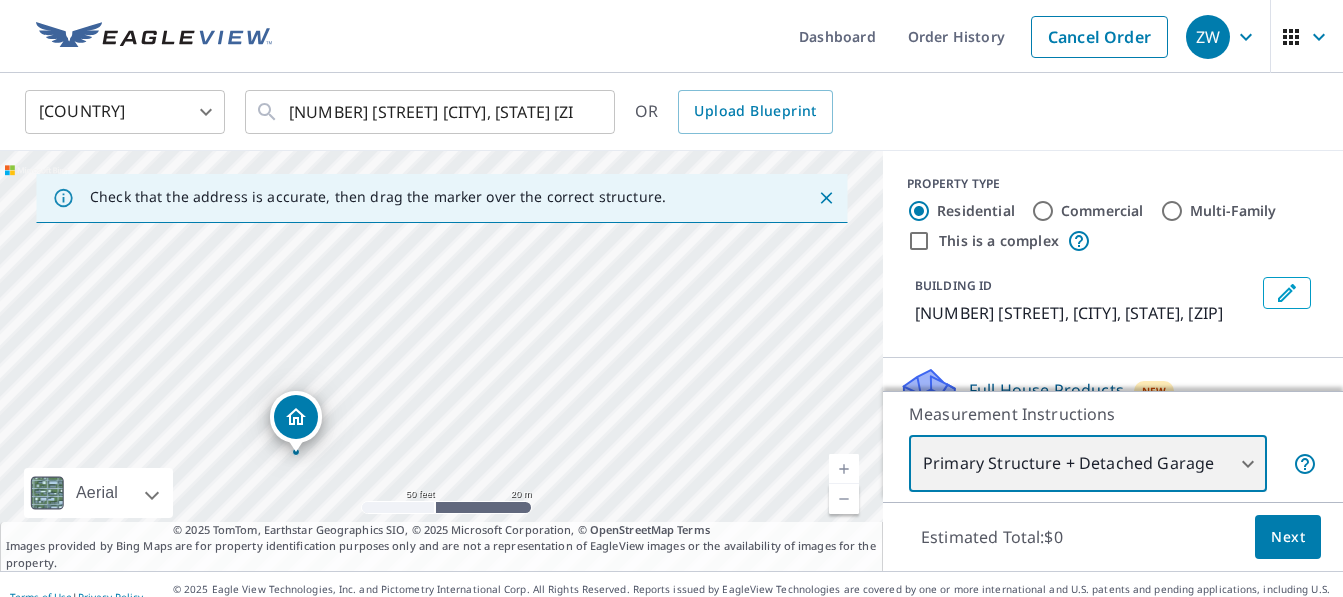 drag, startPoint x: 648, startPoint y: 370, endPoint x: 495, endPoint y: 471, distance: 183.3303 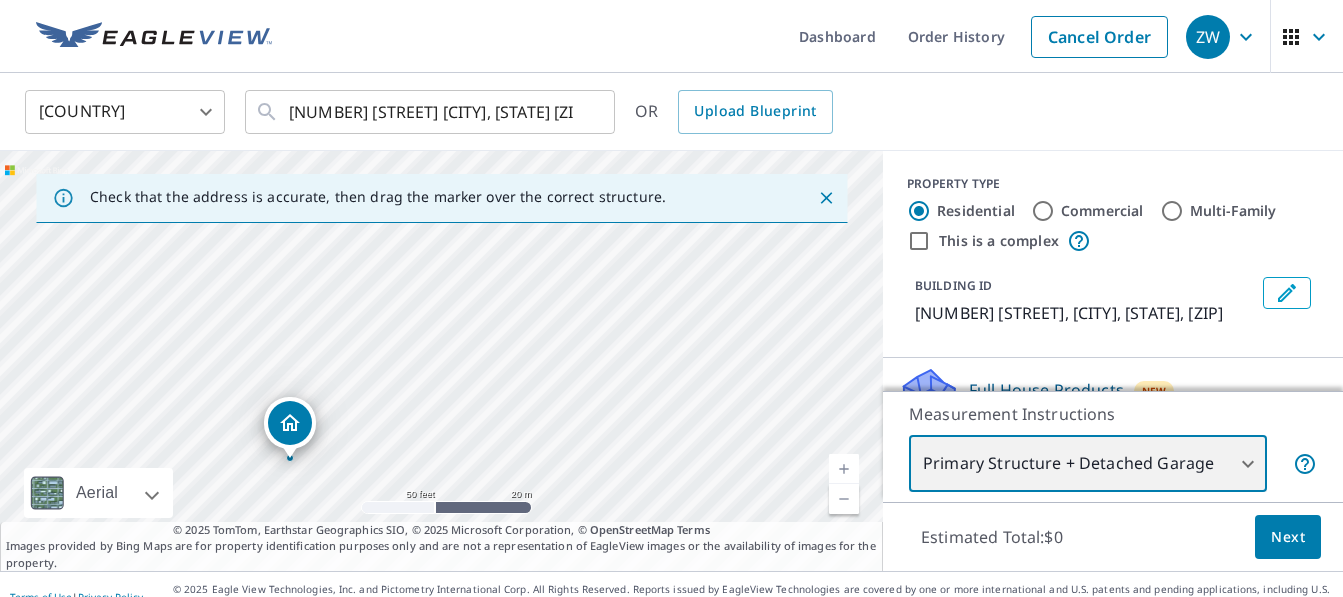 click on "[NUMBER] [STREET] [CITY], [STATE] [ZIP]" at bounding box center [441, 361] 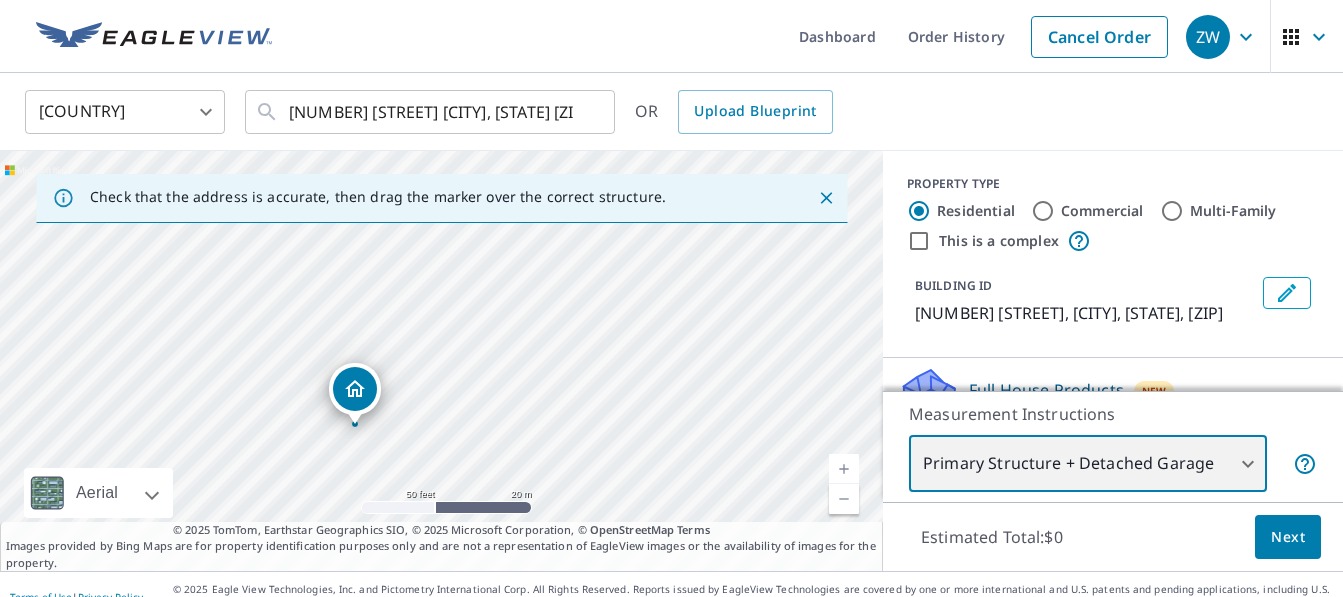 drag, startPoint x: 549, startPoint y: 312, endPoint x: 463, endPoint y: 379, distance: 109.01835 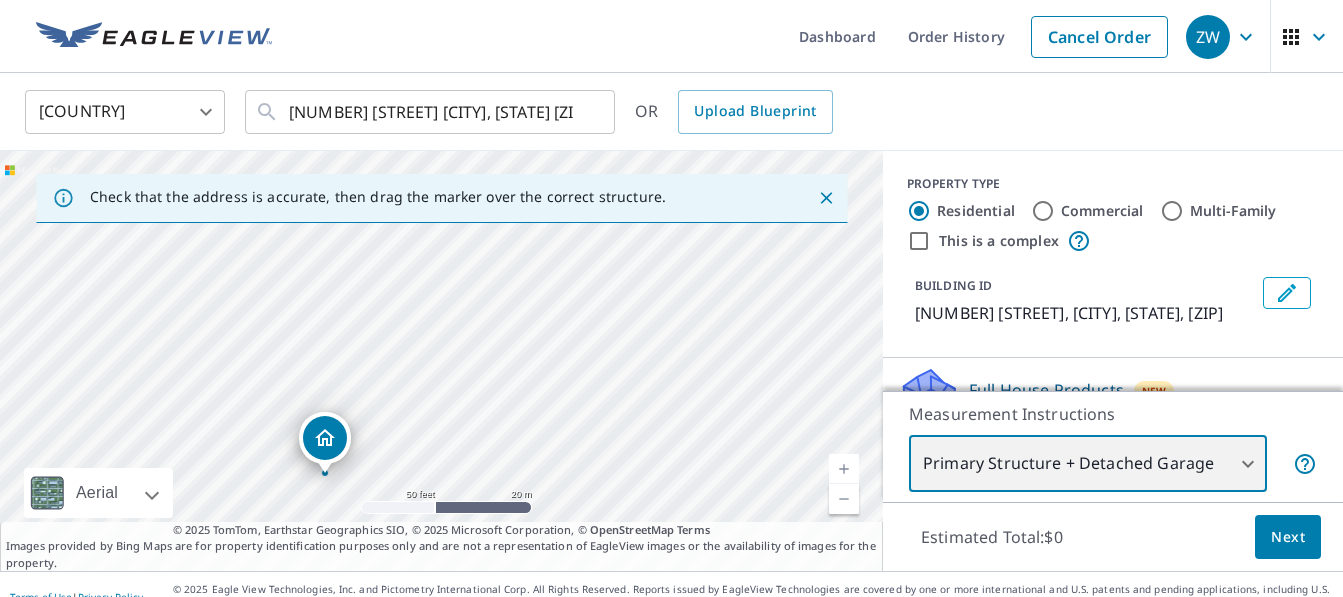 drag, startPoint x: 534, startPoint y: 345, endPoint x: 511, endPoint y: 384, distance: 45.276924 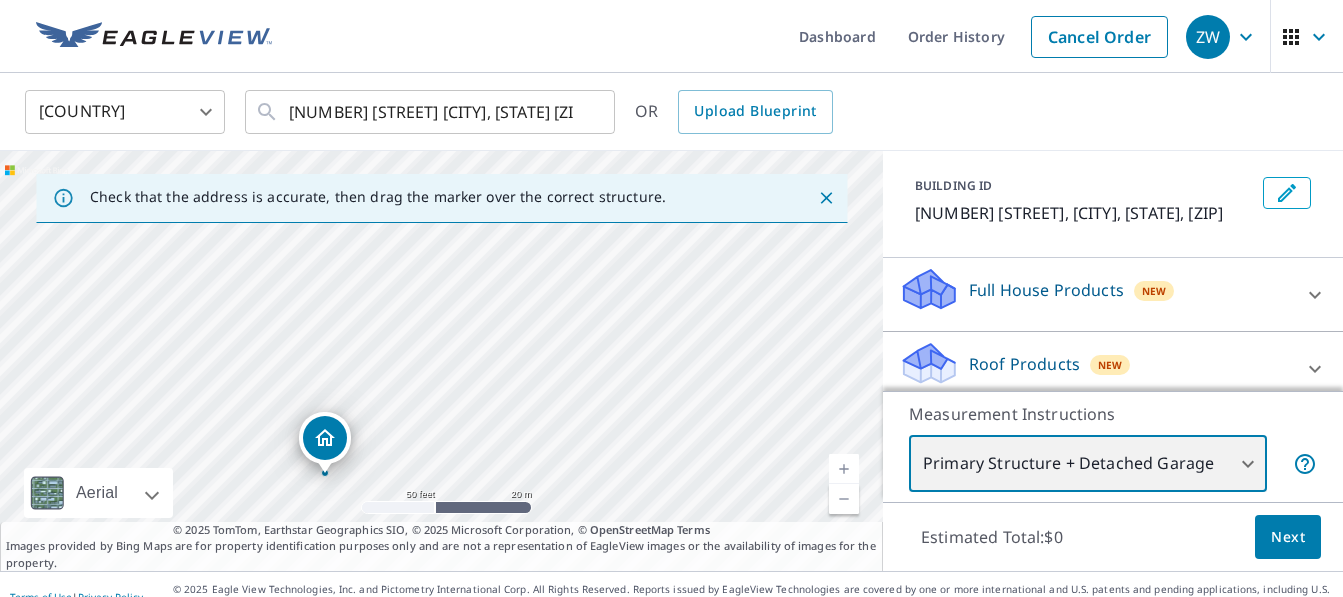 scroll, scrollTop: 200, scrollLeft: 0, axis: vertical 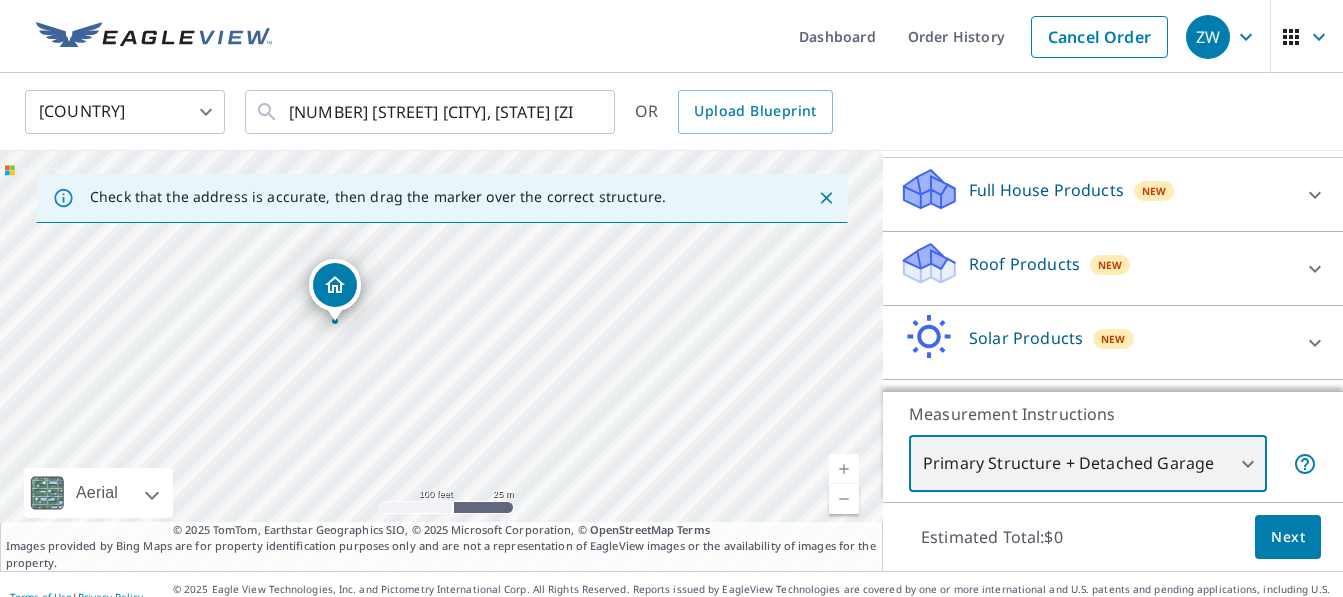 drag, startPoint x: 542, startPoint y: 405, endPoint x: 405, endPoint y: 324, distance: 159.154 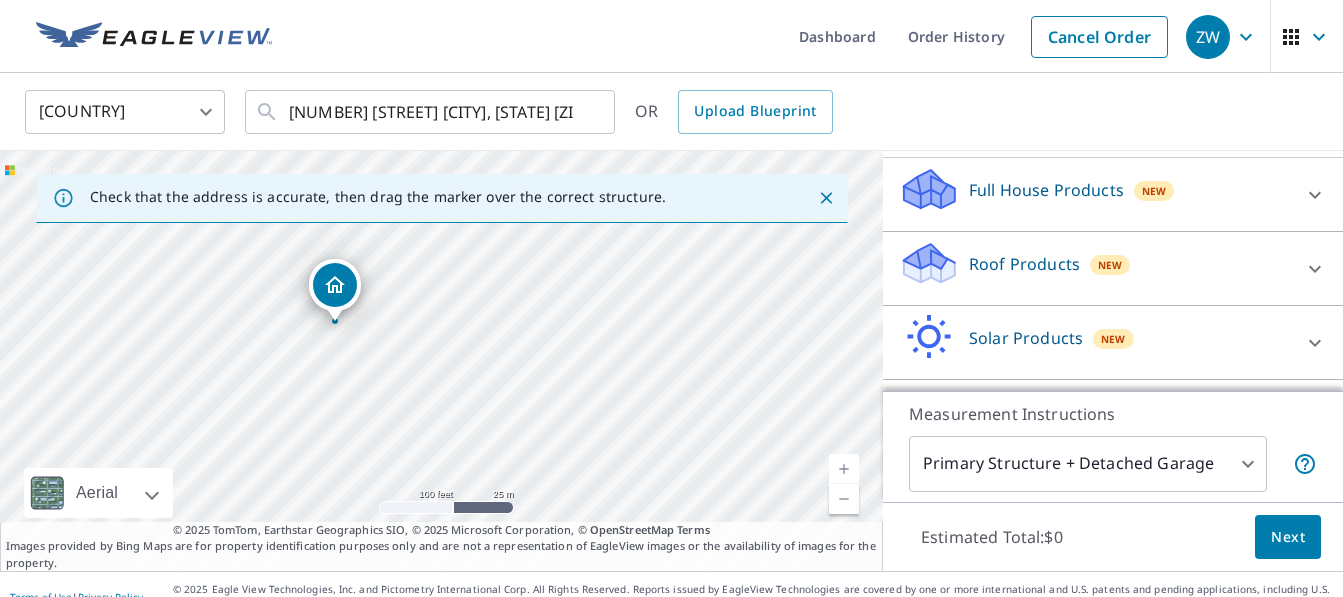 click on "Roof Products New" at bounding box center (1095, 194) 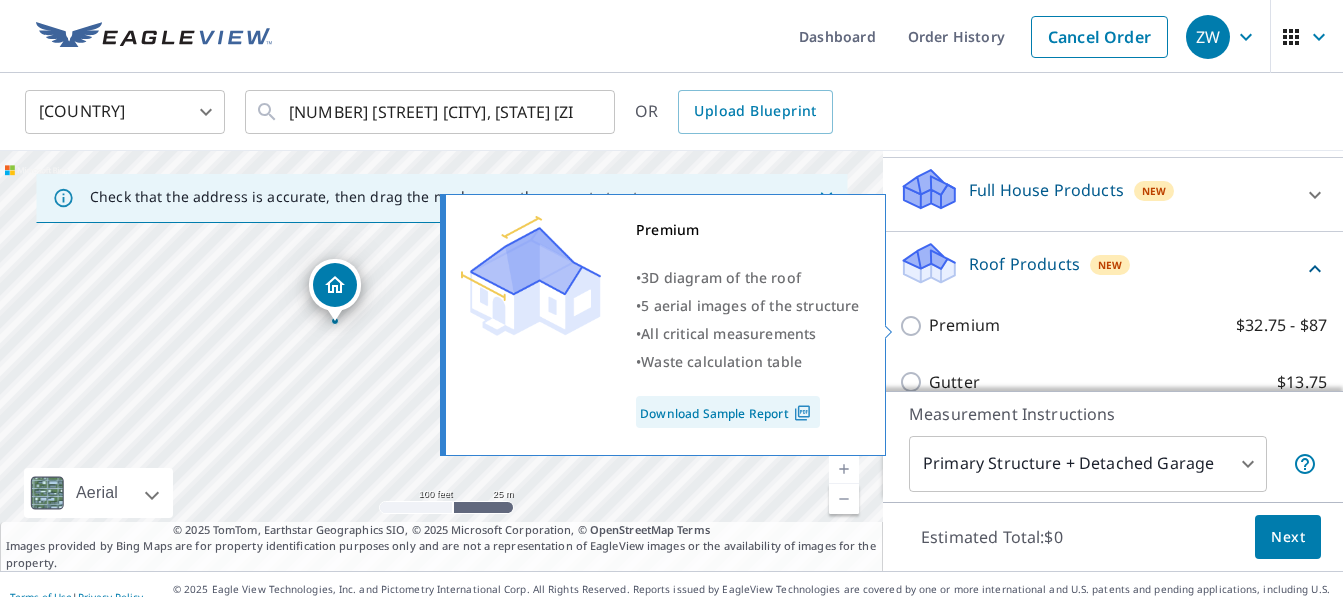 click on "Premium $32.75 - $87" at bounding box center (914, 326) 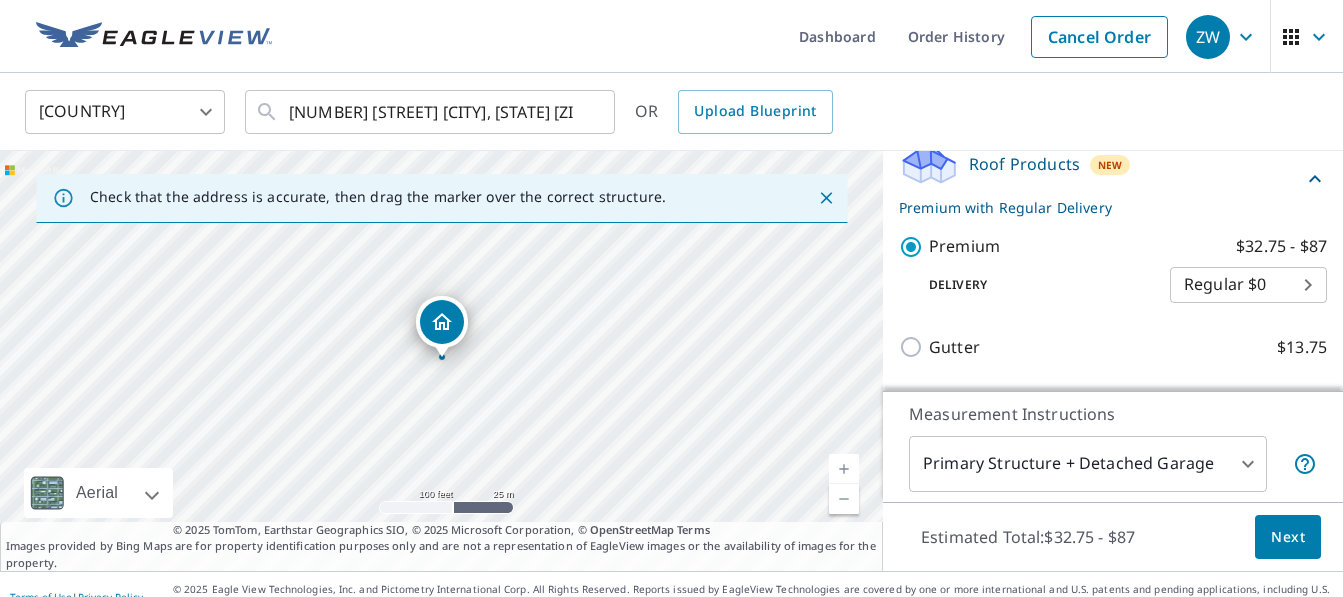 scroll, scrollTop: 498, scrollLeft: 0, axis: vertical 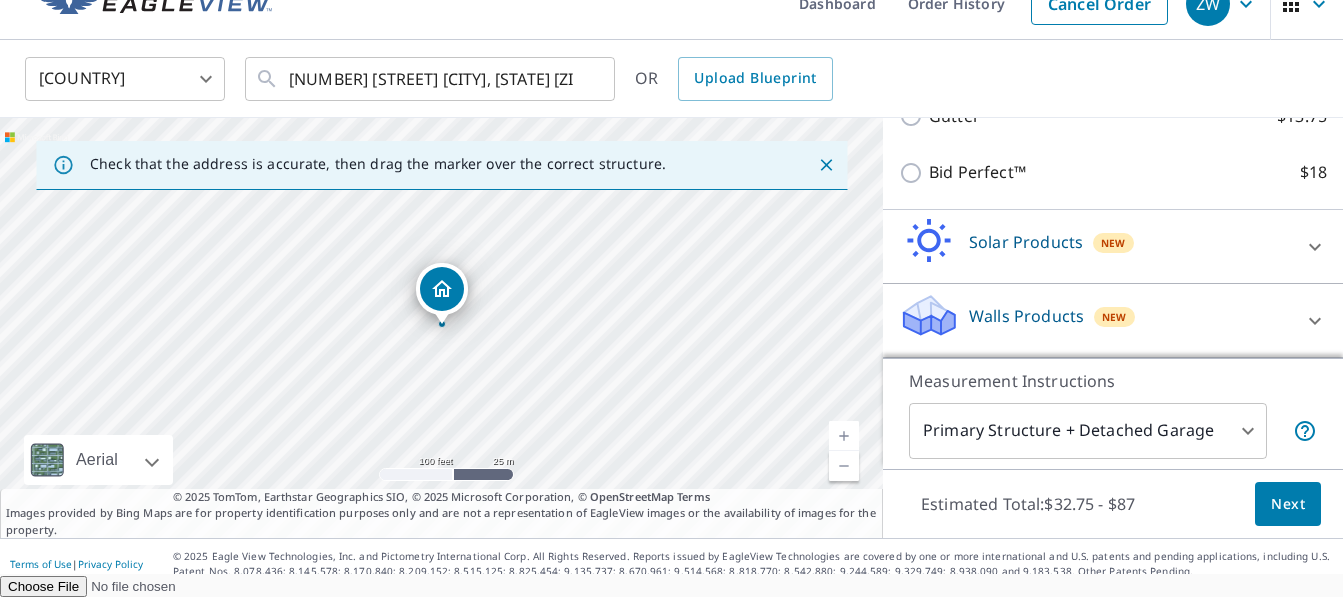 click at bounding box center [1305, 431] 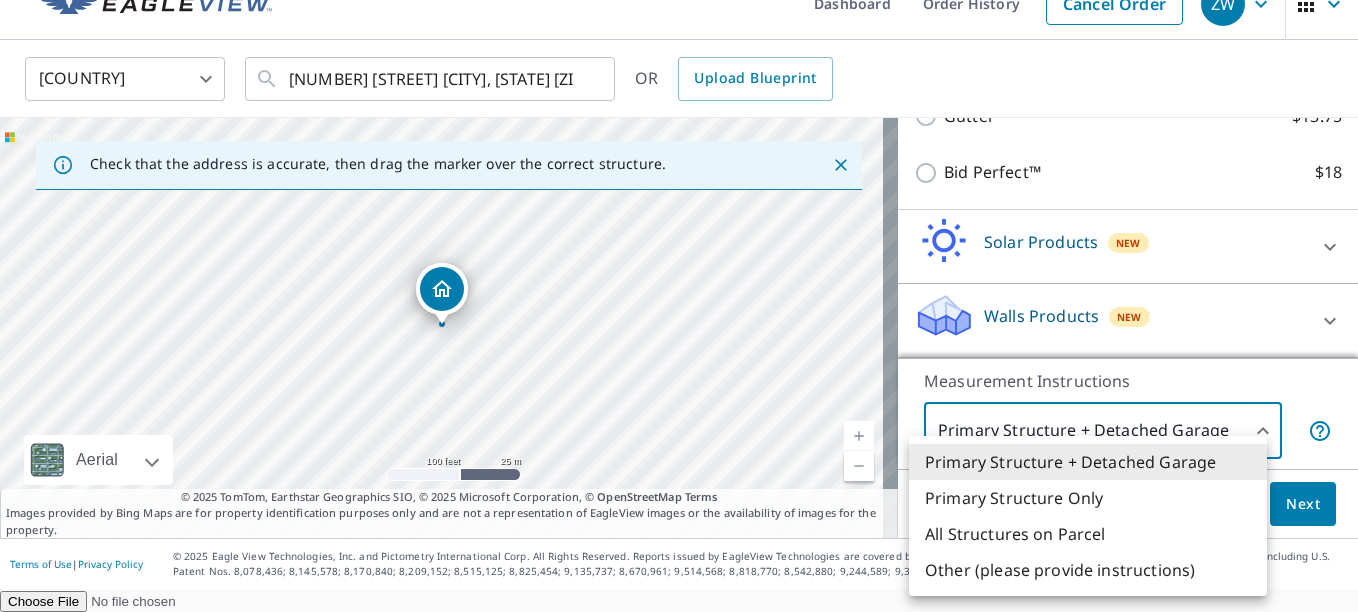 click on "Other (please provide instructions)" at bounding box center (1088, 570) 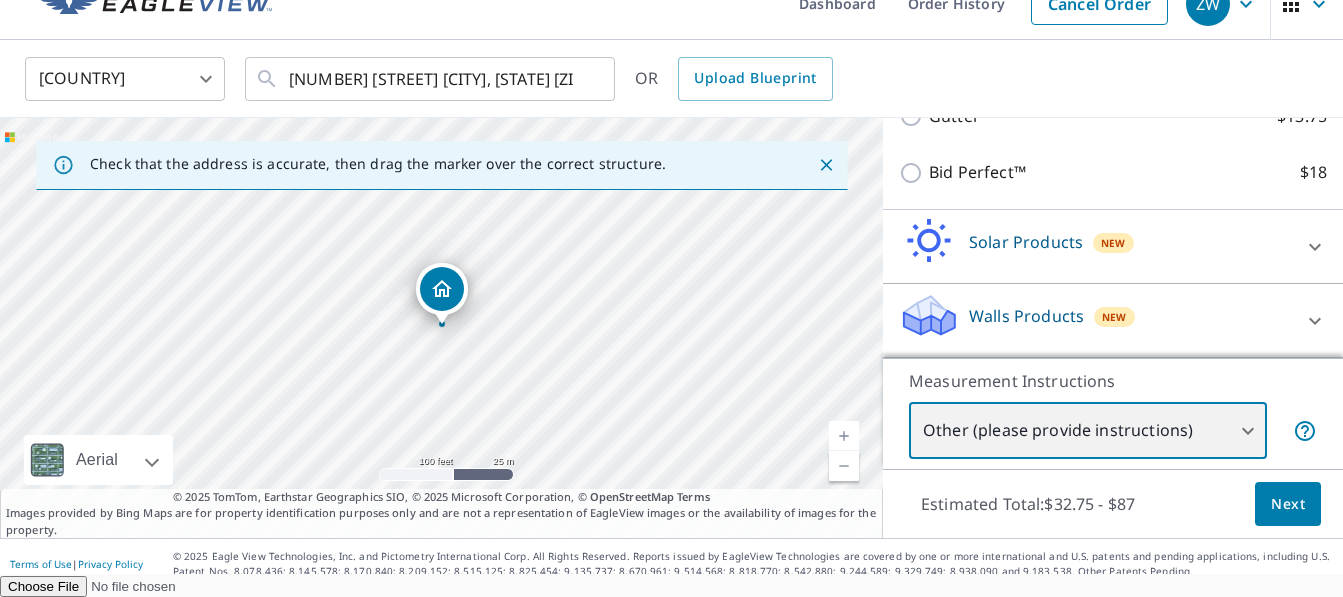 scroll, scrollTop: 38, scrollLeft: 0, axis: vertical 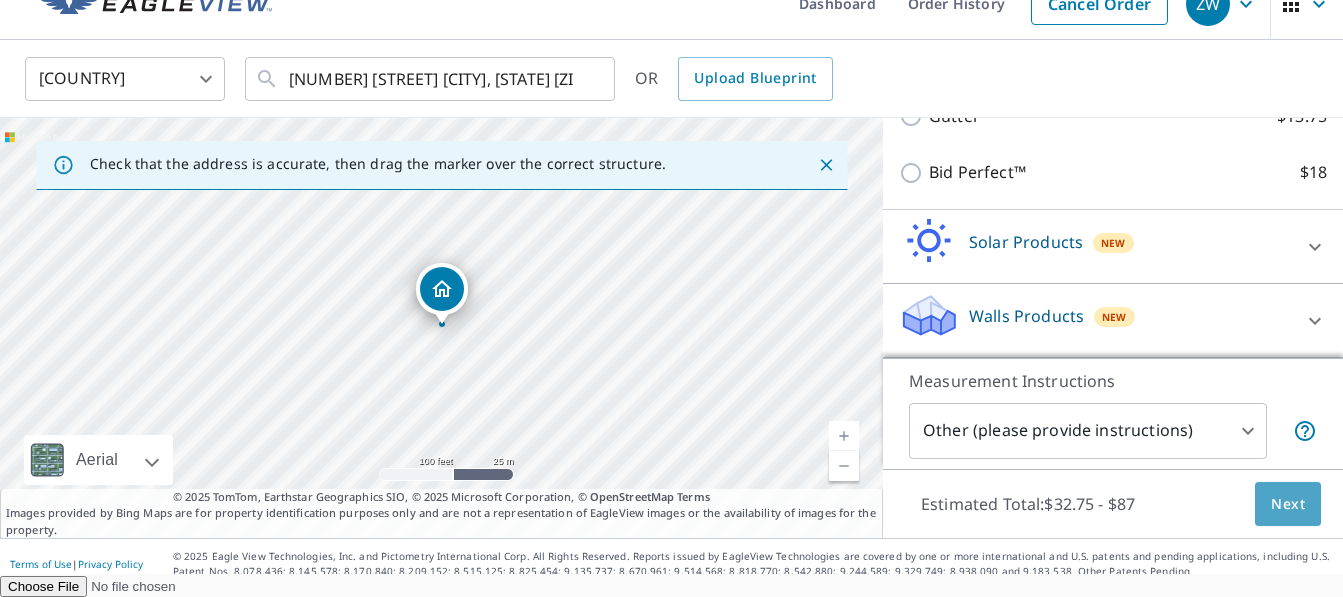 click on "Next" at bounding box center (1288, 504) 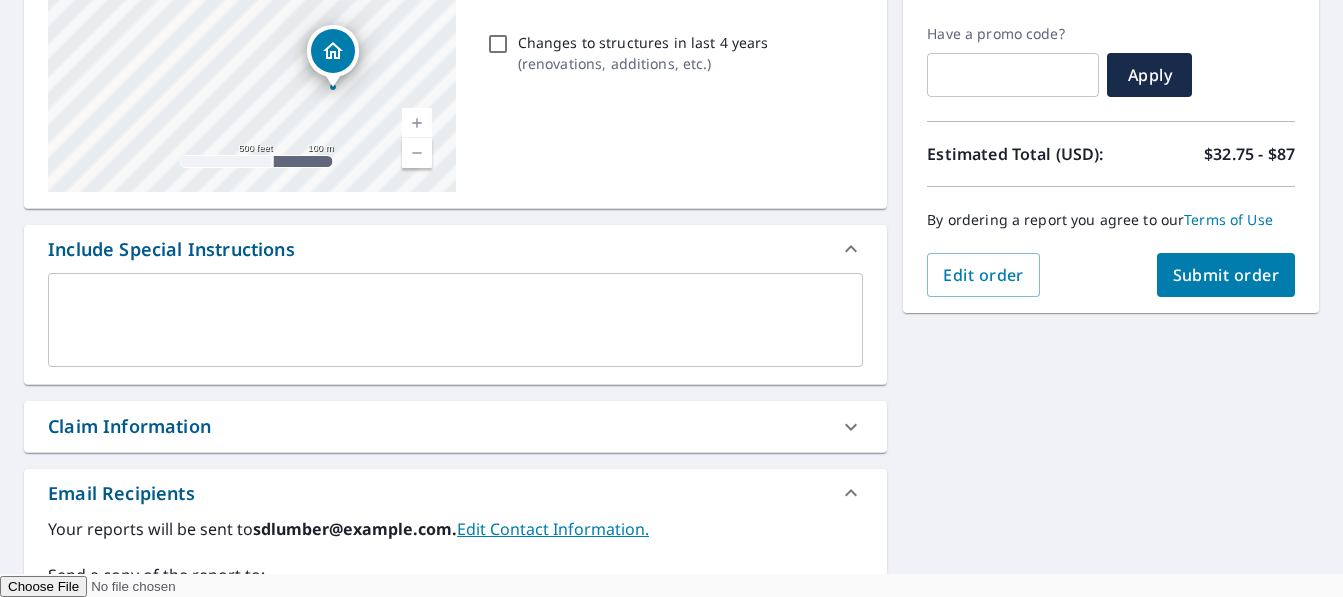 scroll, scrollTop: 310, scrollLeft: 0, axis: vertical 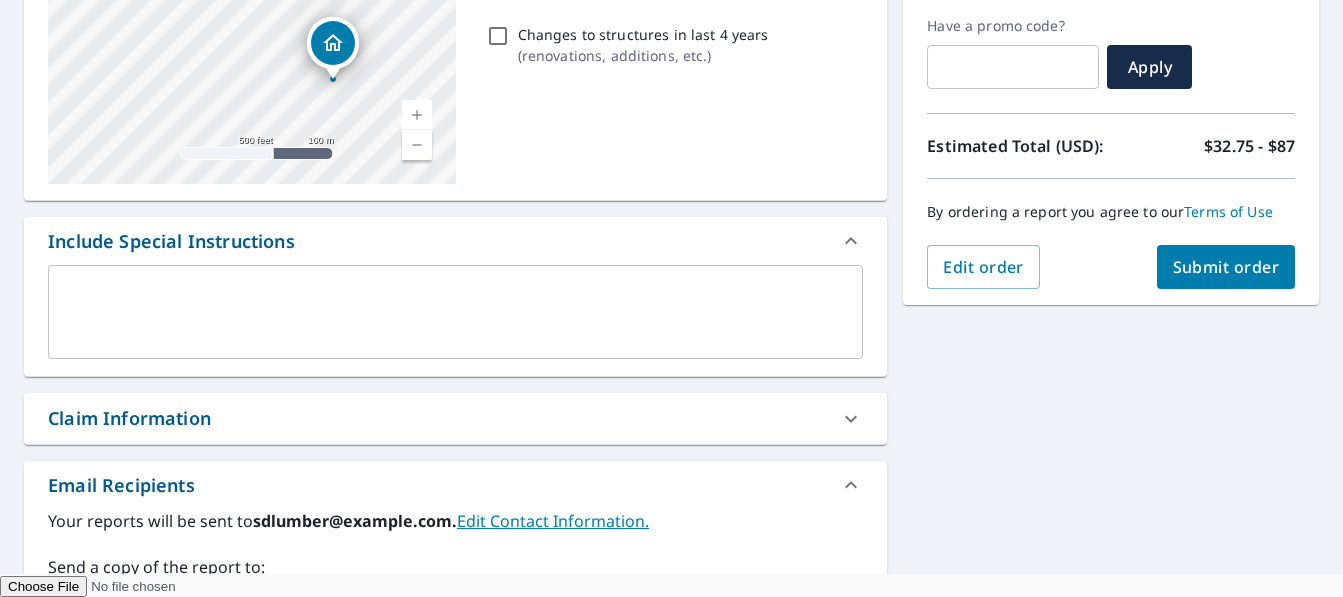 click at bounding box center [455, 312] 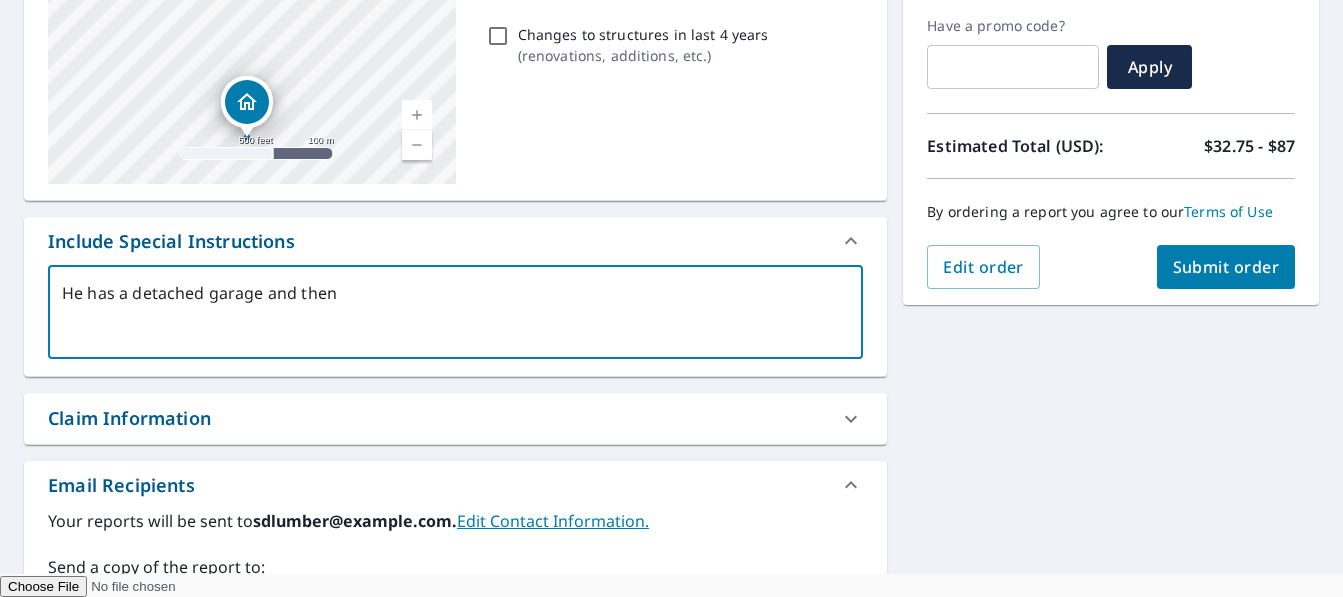 drag, startPoint x: 310, startPoint y: 71, endPoint x: 280, endPoint y: 154, distance: 88.25531 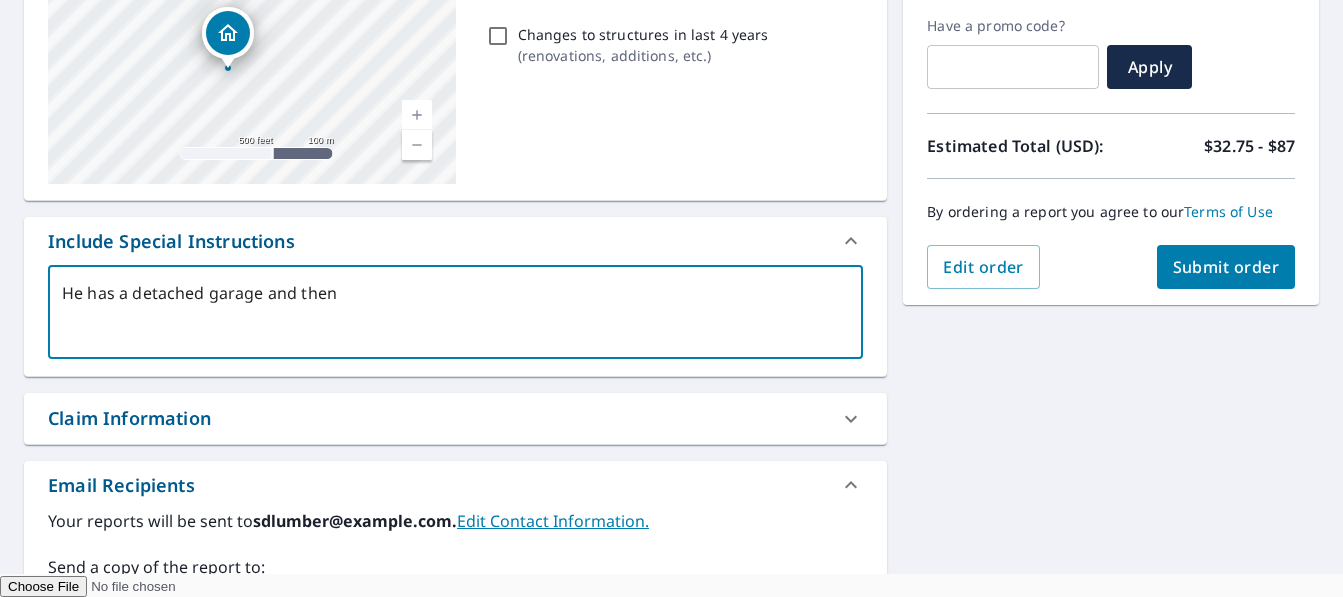 click on "[NUMBER] [STREET] [CITY], [STATE] [ZIP]" at bounding box center (252, 34) 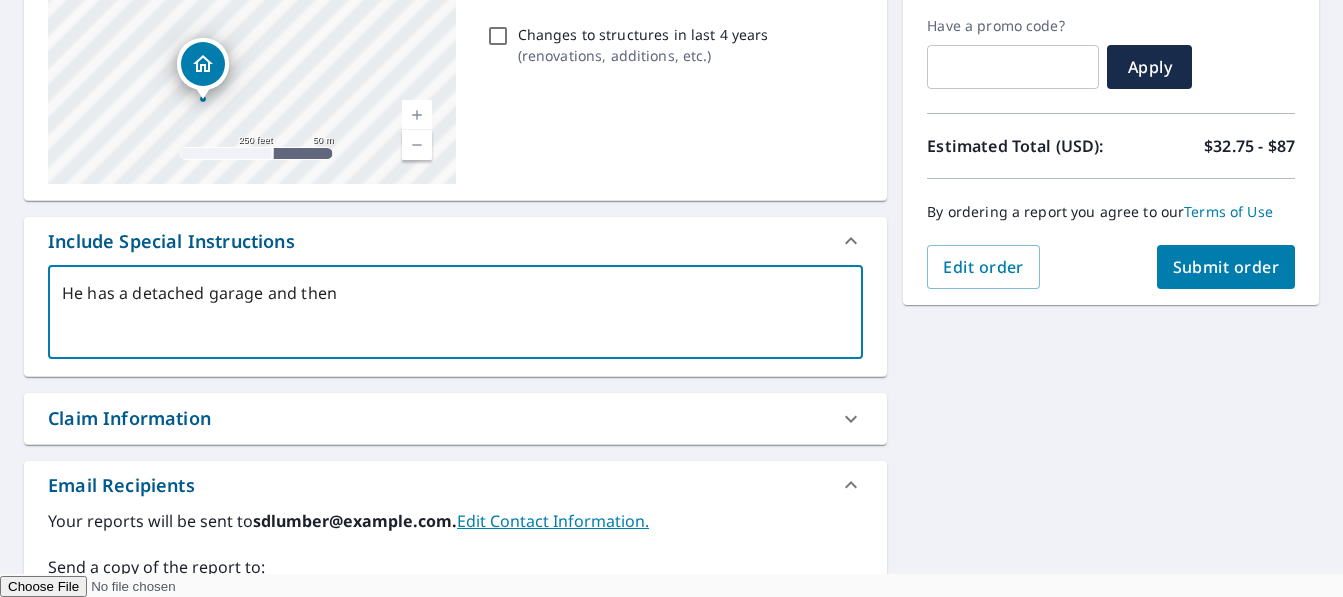 click on "He has a detached garage and then" at bounding box center [455, 312] 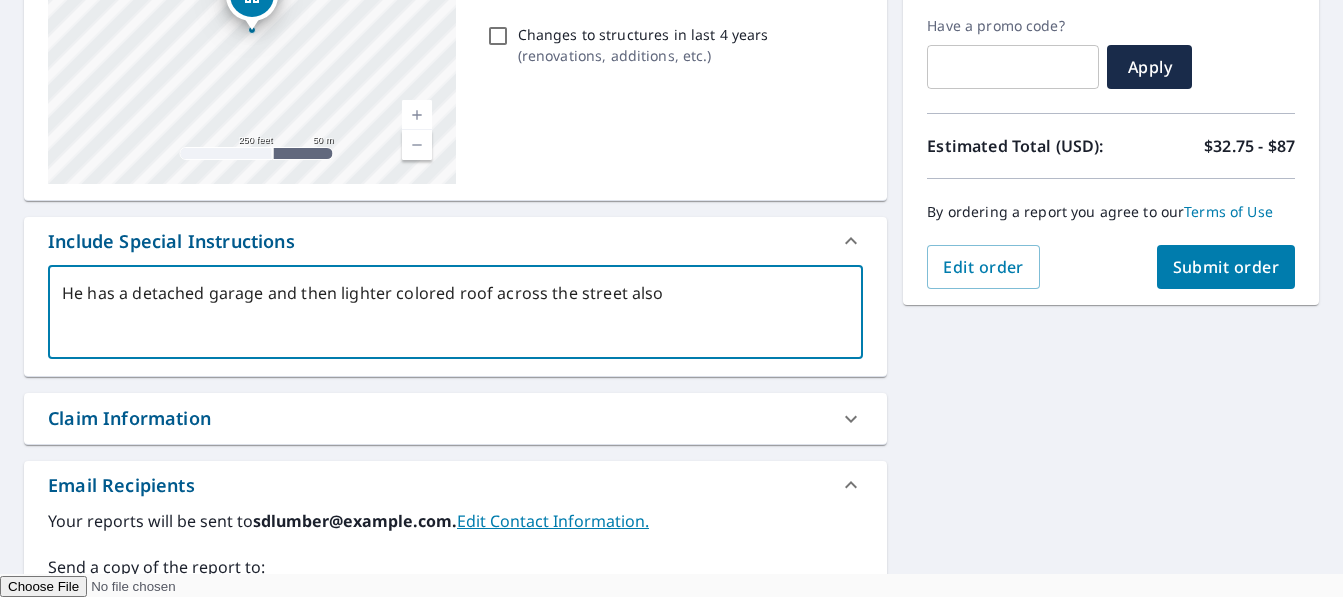 click on "He has a detached garage and then lighter colored roof across the street also" at bounding box center (455, 312) 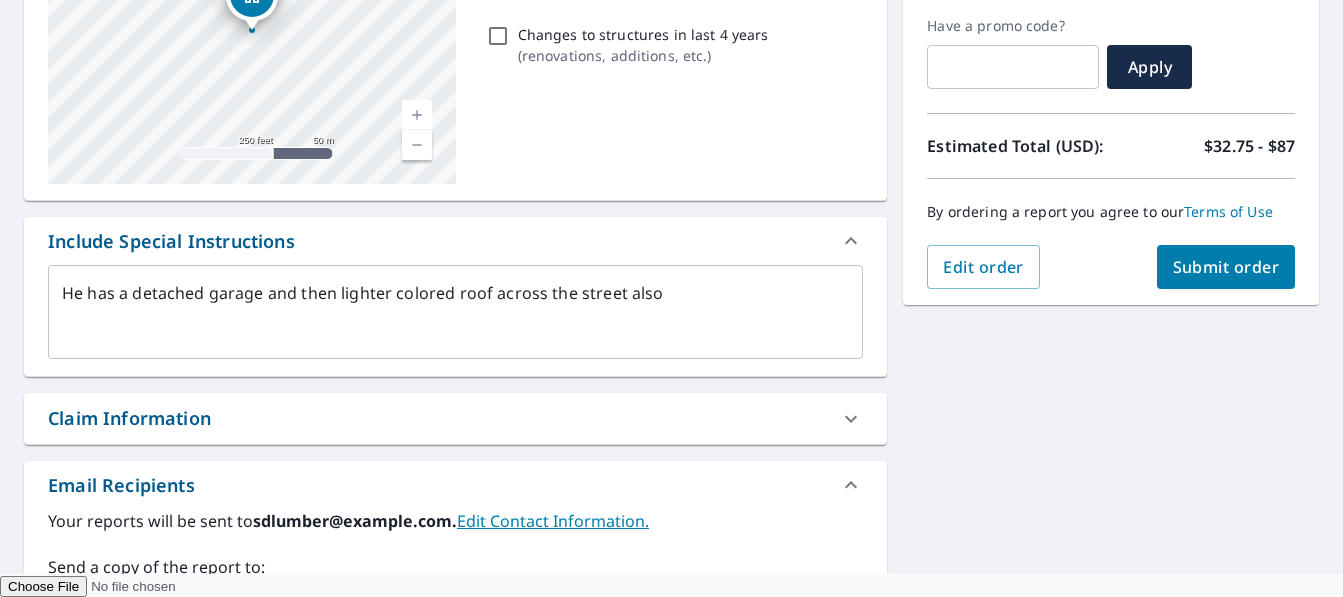 click on "1631 Chekapa Ln Grenville, SD 57239 Aerial Road A standard road map Aerial A detailed look from above Labels Labels 250 feet 50 m © 2025 TomTom, © Vexcel Imaging, © 2025 Microsoft Corporation,  © OpenStreetMap Terms PROPERTY TYPE Residential BUILDING ID 1631 Chekapa Ln, Grenville, SD, 57239 Changes to structures in last 4 years ( renovations, additions, etc. ) Include Special Instructions He has a detached garage and then lighter colored roof across the street also x ​ Claim Information Claim number ​ Claim information ​ PO number ​ Date of loss ​ Cat ID ​ Email Recipients Your reports will be sent to  sdlumber@outlook.com.  Edit Contact Information. Send a copy of the report to: ​ Substitutions and Customization Roof measurement report substitutions If a Premium Report is unavailable send me an Extended Coverage 3D Report: Yes No Ask If an Extended Coverage 3D Report is unavailable send me an Extended Coverage 2D Report: Yes No Ask Yes No Ask Additional Report Formats DXF RXF XML XXXX0488 *" at bounding box center (671, 375) 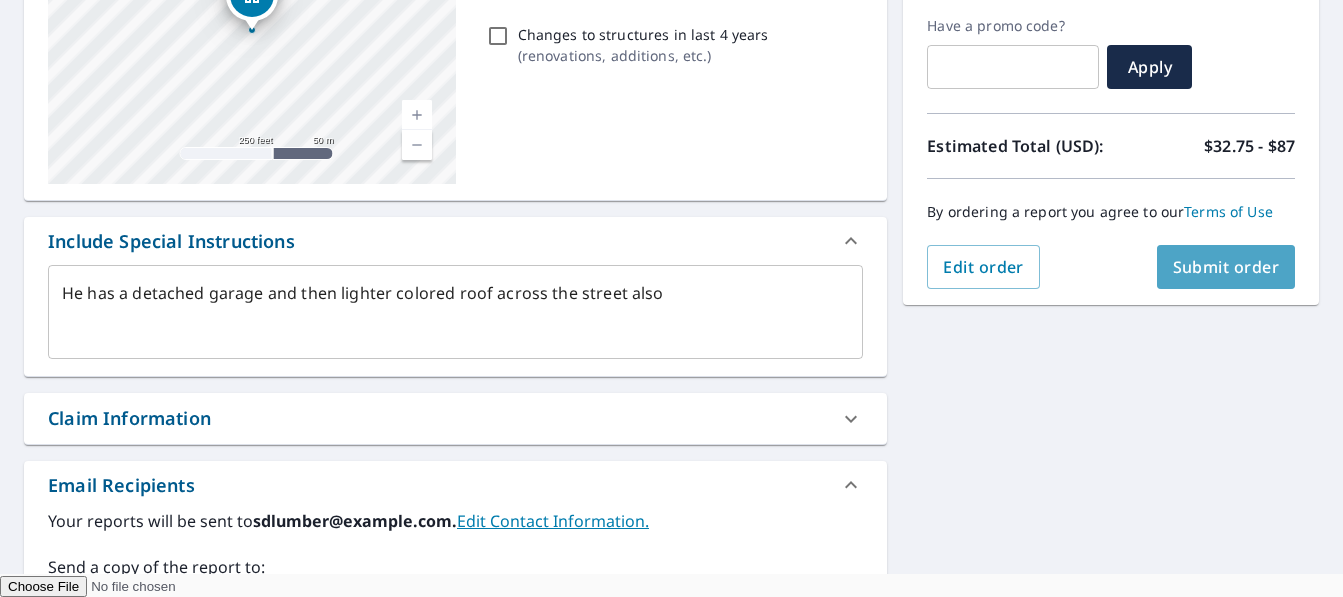 click on "Submit order" at bounding box center (1226, 267) 